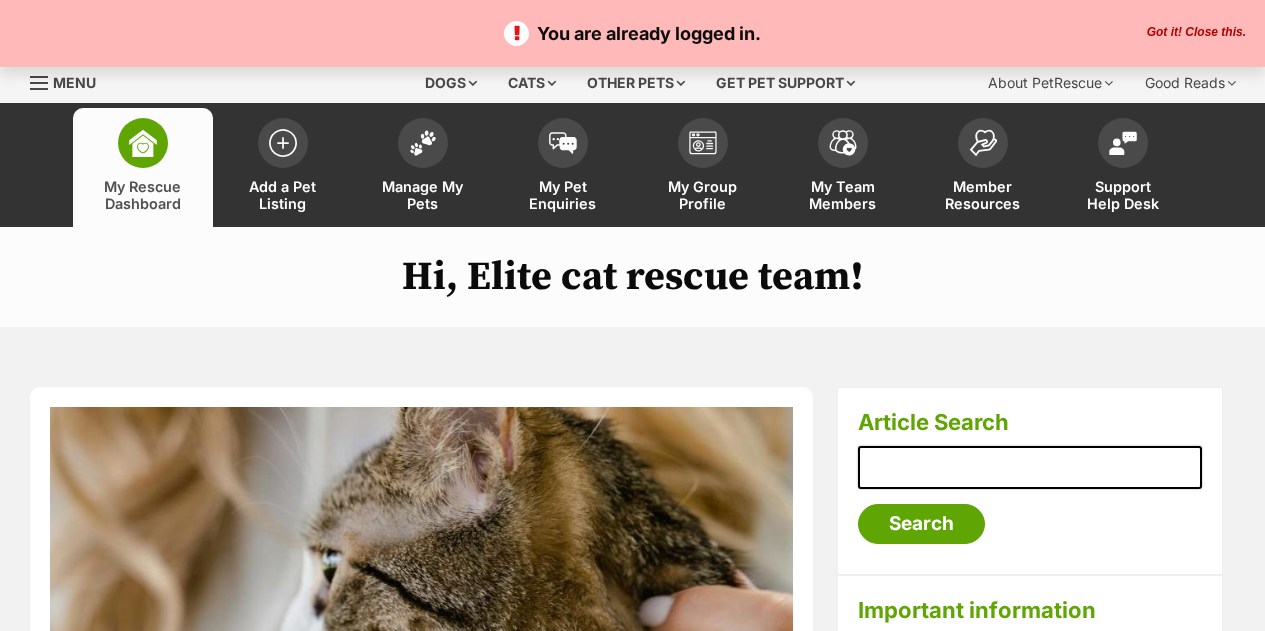 scroll, scrollTop: 0, scrollLeft: 0, axis: both 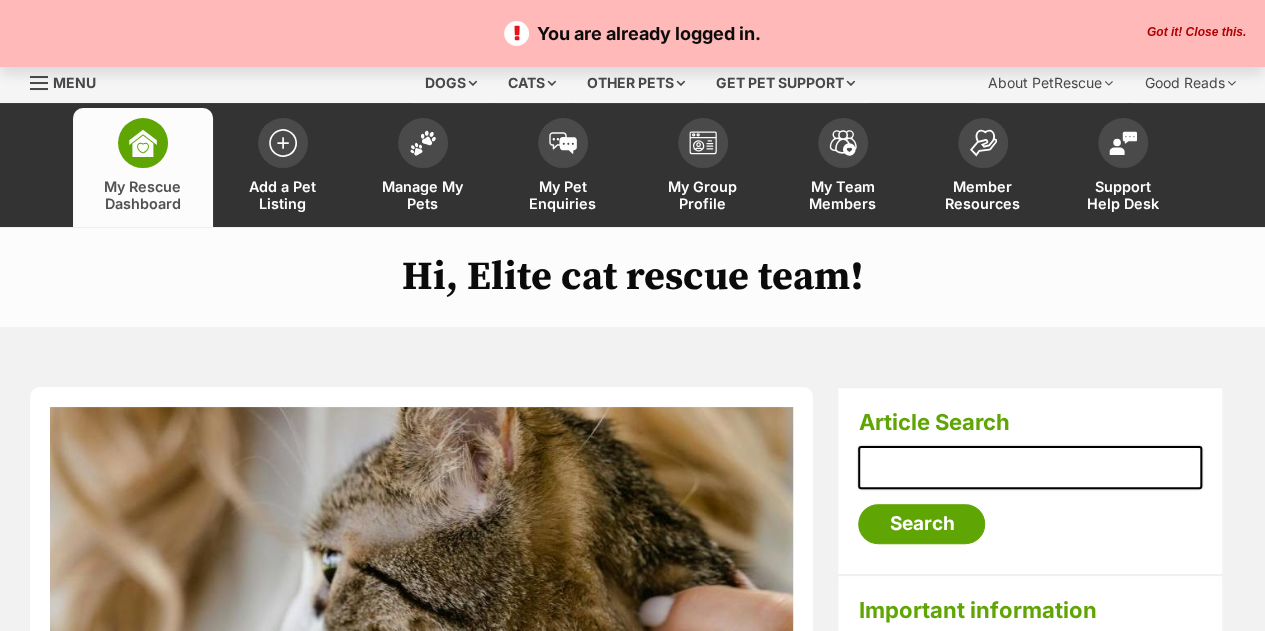 click on "Got it! Close this." at bounding box center (1196, 33) 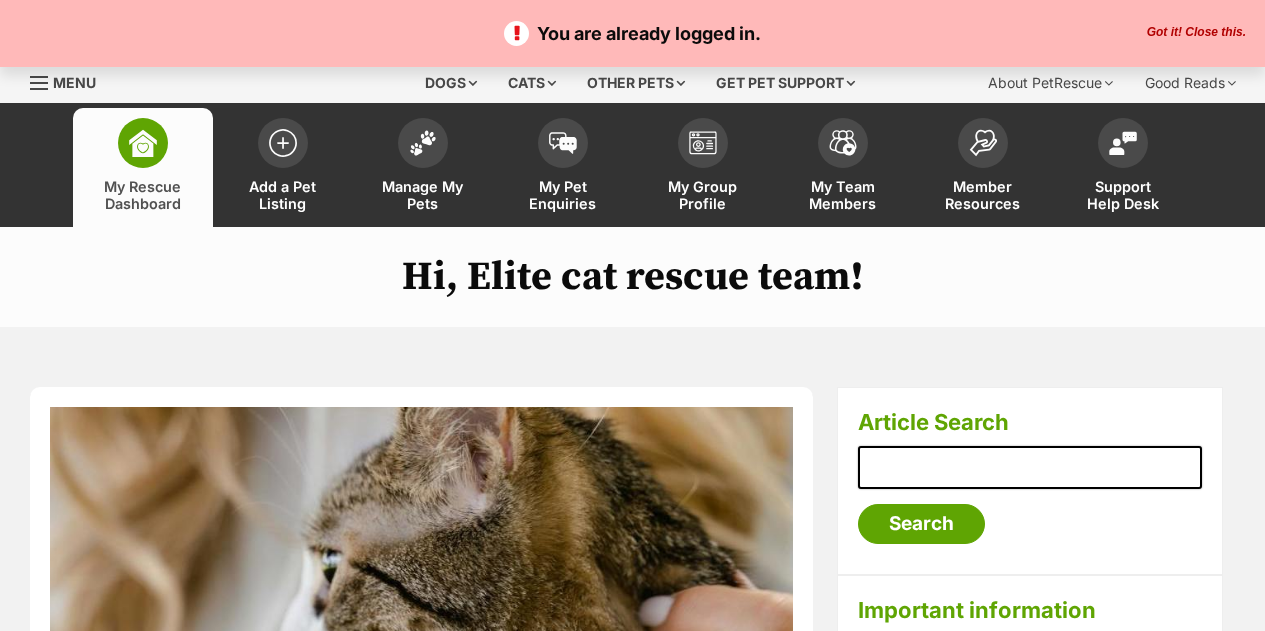 scroll, scrollTop: 0, scrollLeft: 0, axis: both 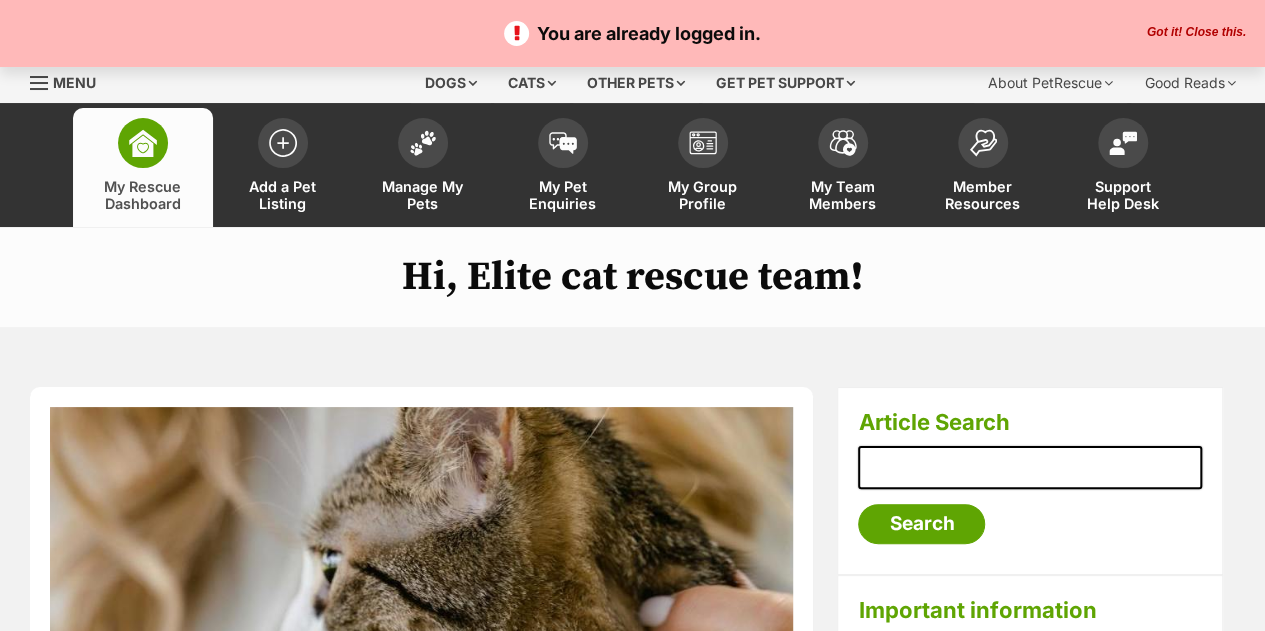 click on "Got it! Close this." at bounding box center (1196, 33) 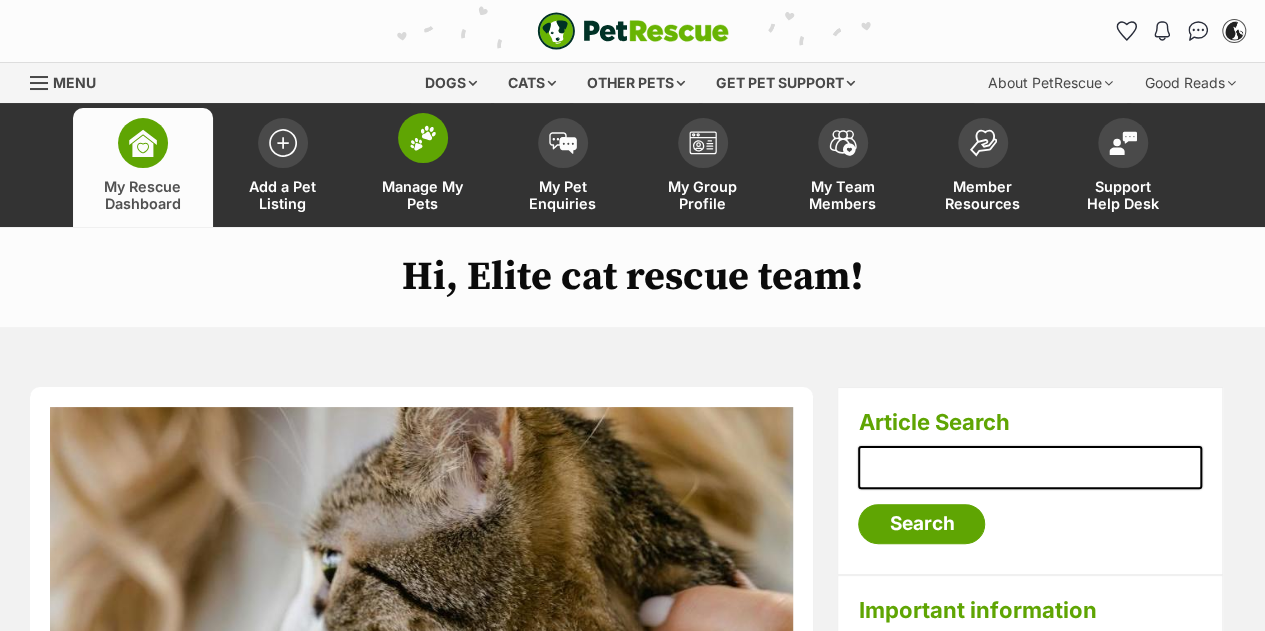 click on "Manage My Pets" at bounding box center [423, 167] 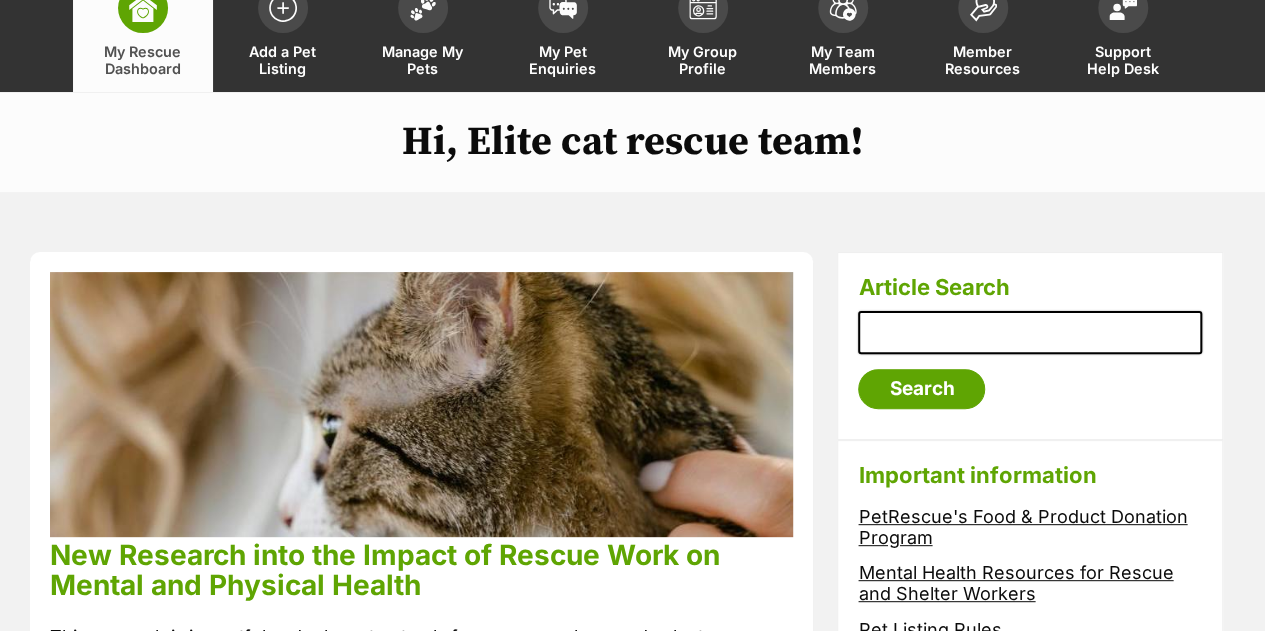 scroll, scrollTop: 183, scrollLeft: 0, axis: vertical 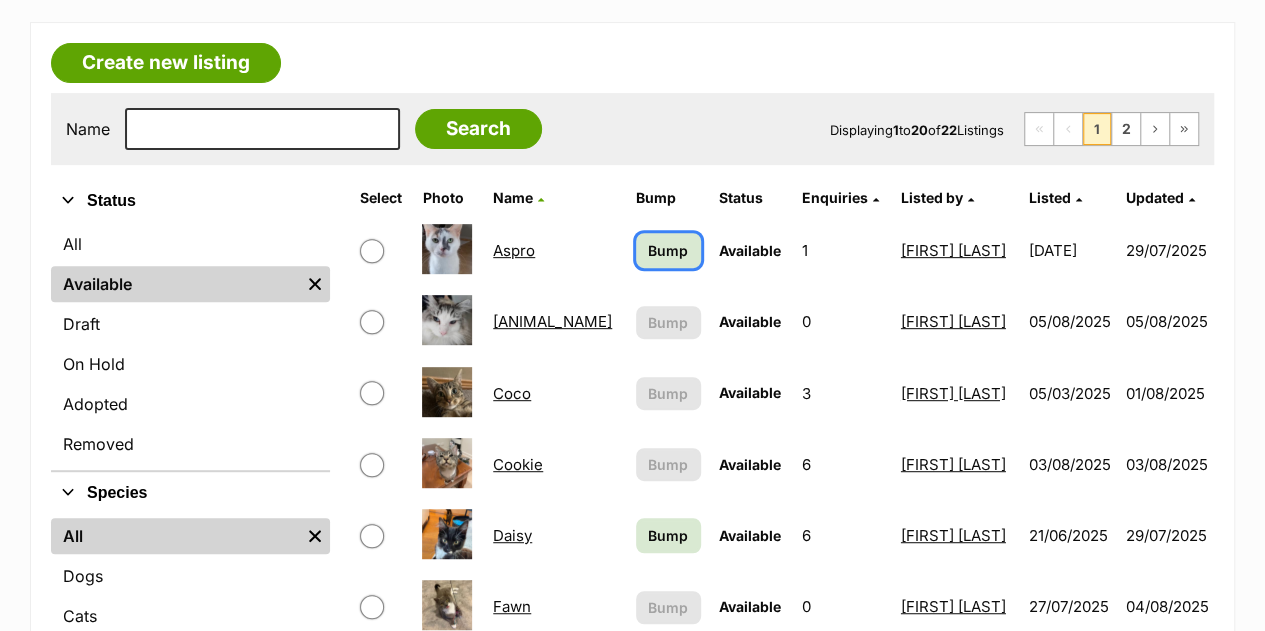 click on "Bump" at bounding box center (668, 250) 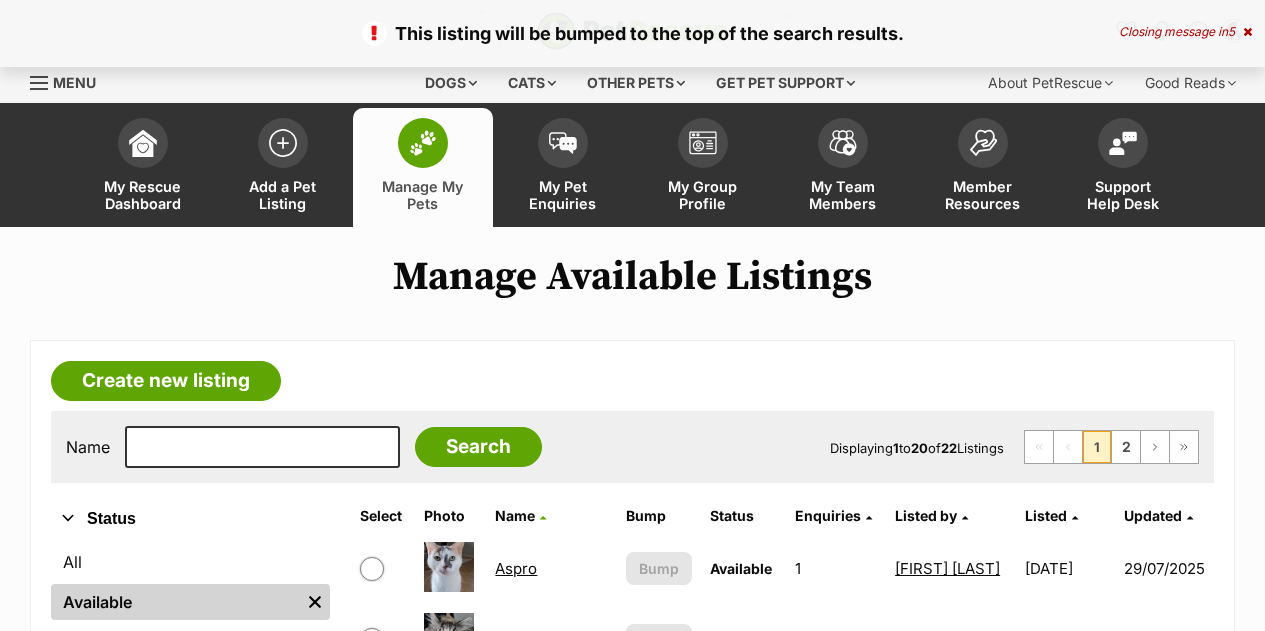 scroll, scrollTop: 657, scrollLeft: 0, axis: vertical 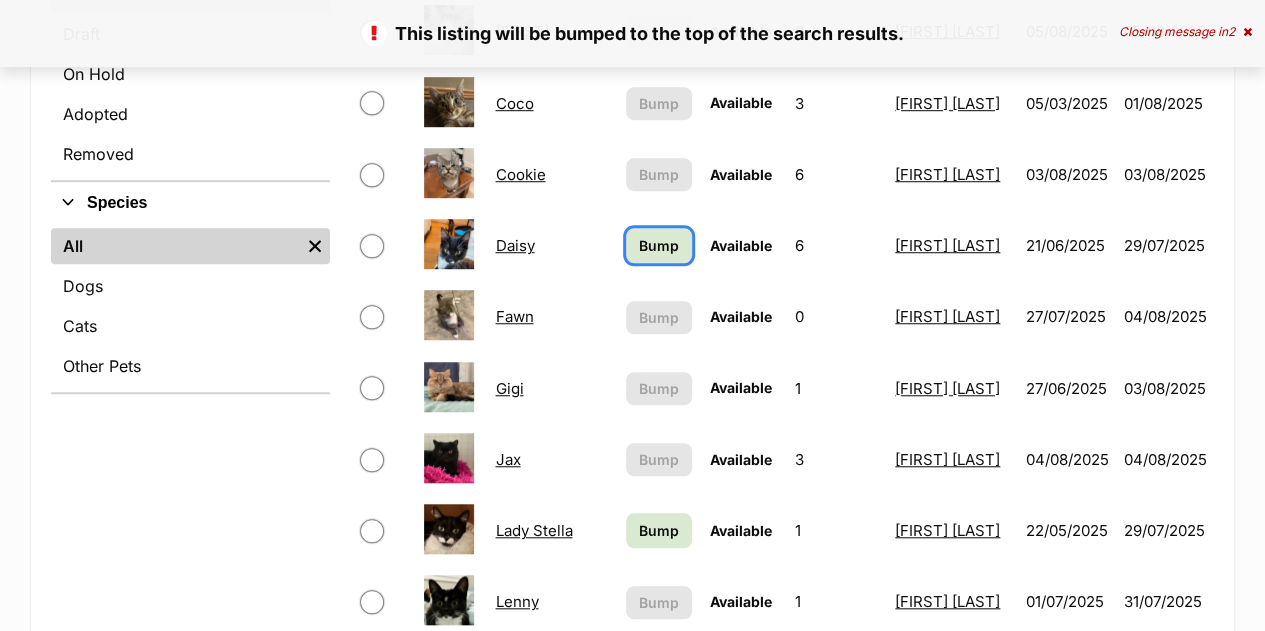 click on "Bump" at bounding box center [659, 245] 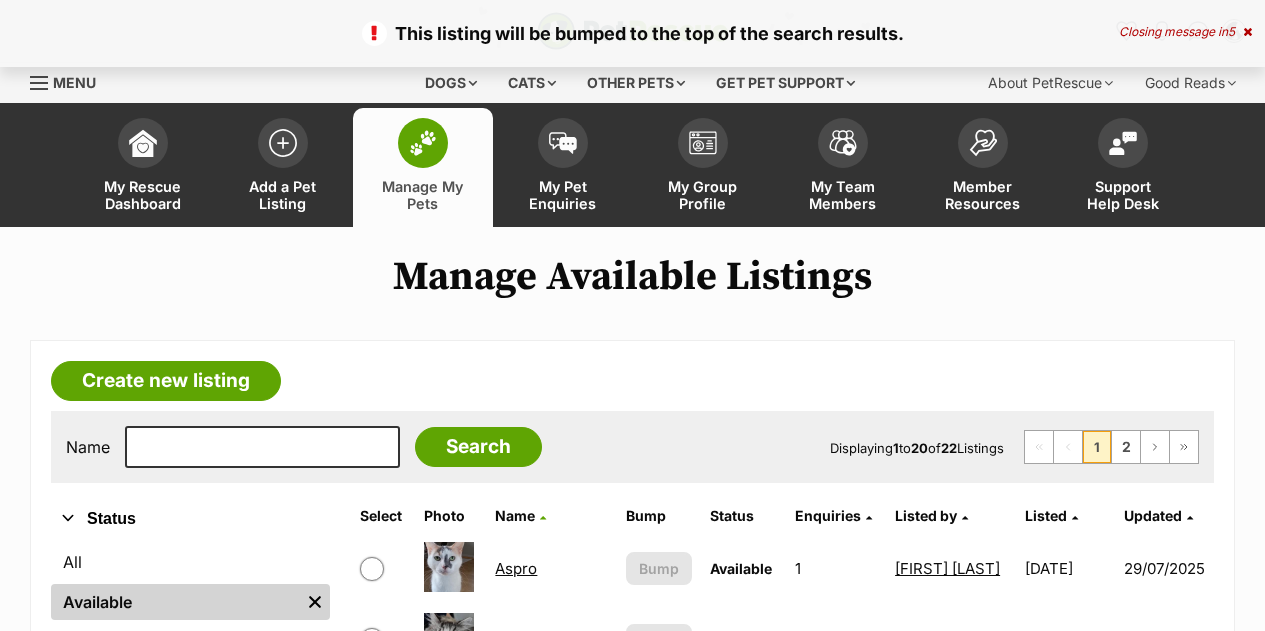 scroll, scrollTop: 400, scrollLeft: 0, axis: vertical 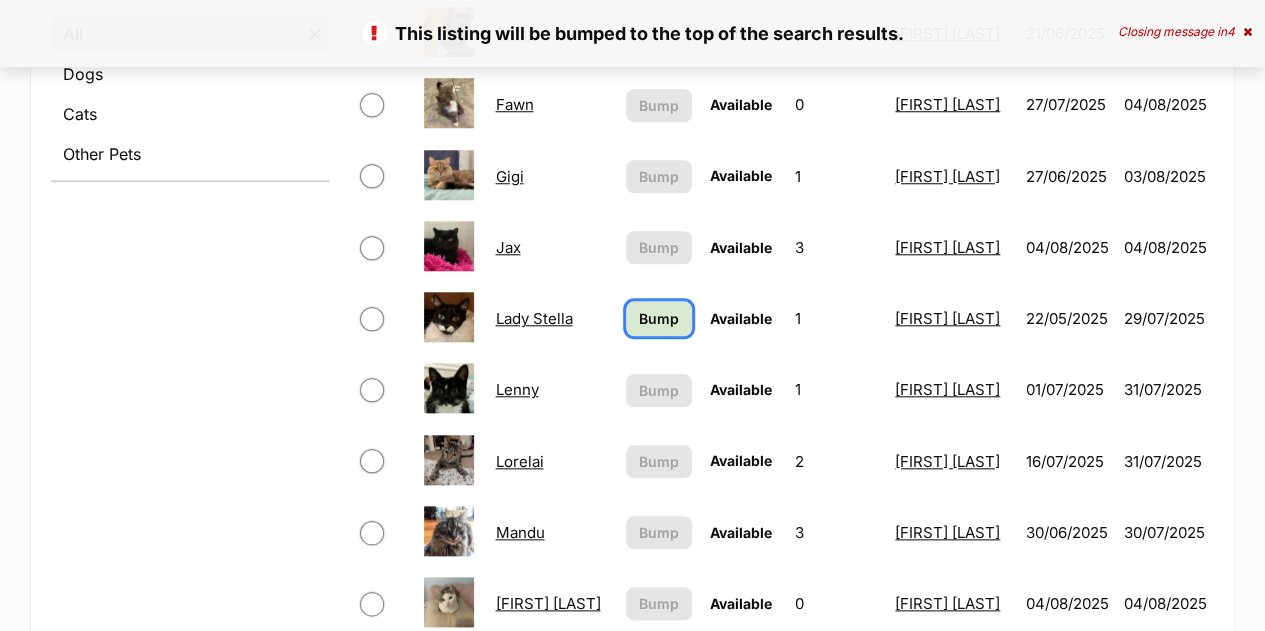 click on "Bump" at bounding box center [659, 318] 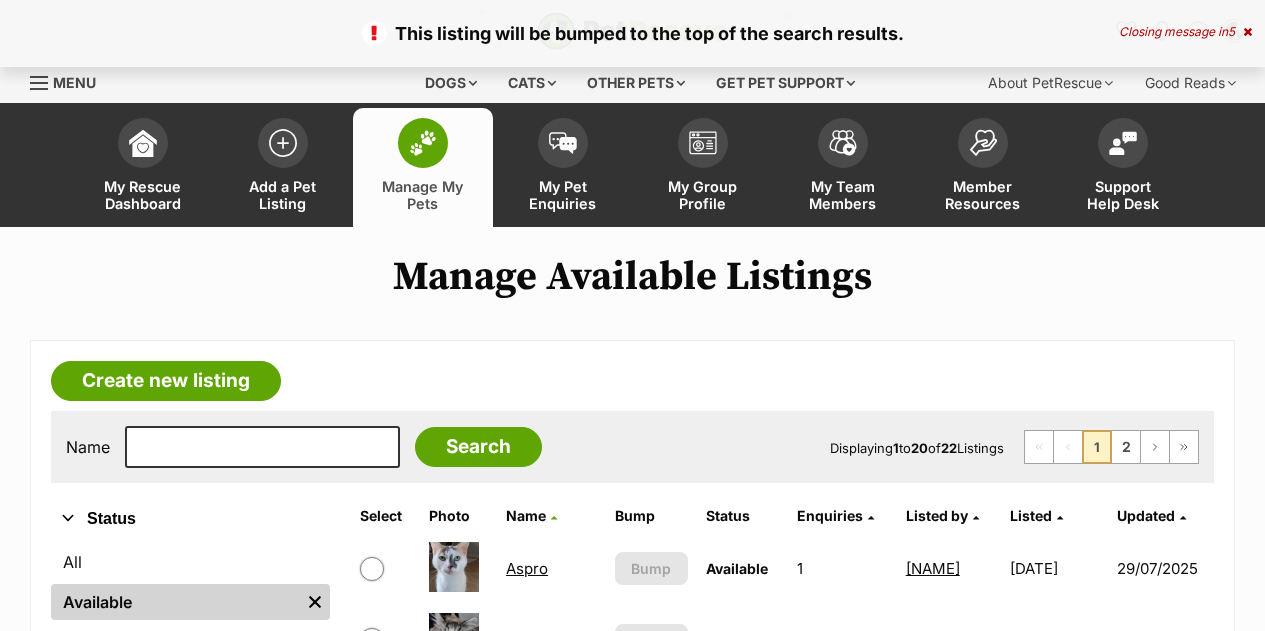 scroll, scrollTop: 447, scrollLeft: 0, axis: vertical 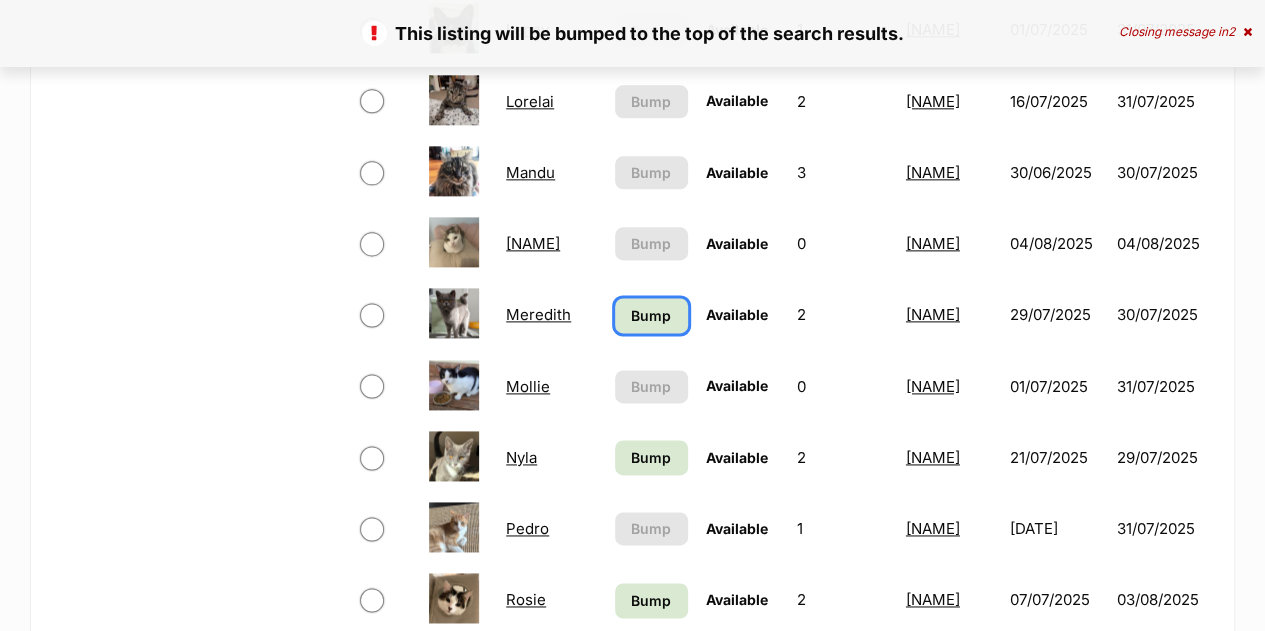click on "Bump" at bounding box center [651, 315] 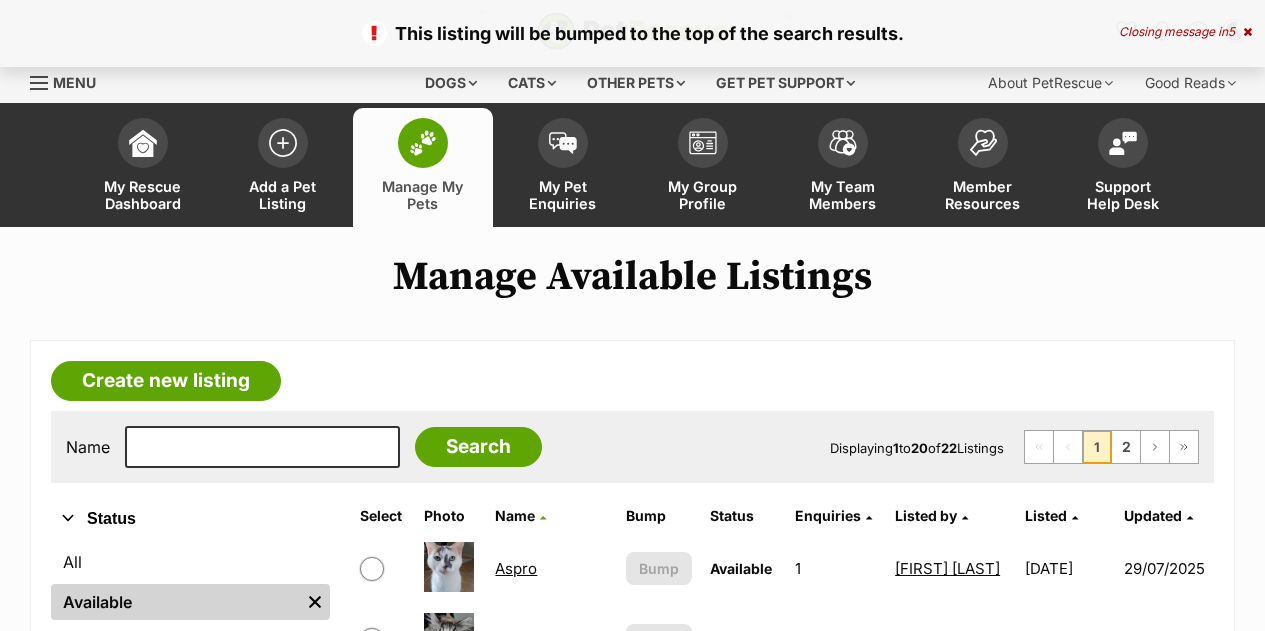 scroll, scrollTop: 811, scrollLeft: 0, axis: vertical 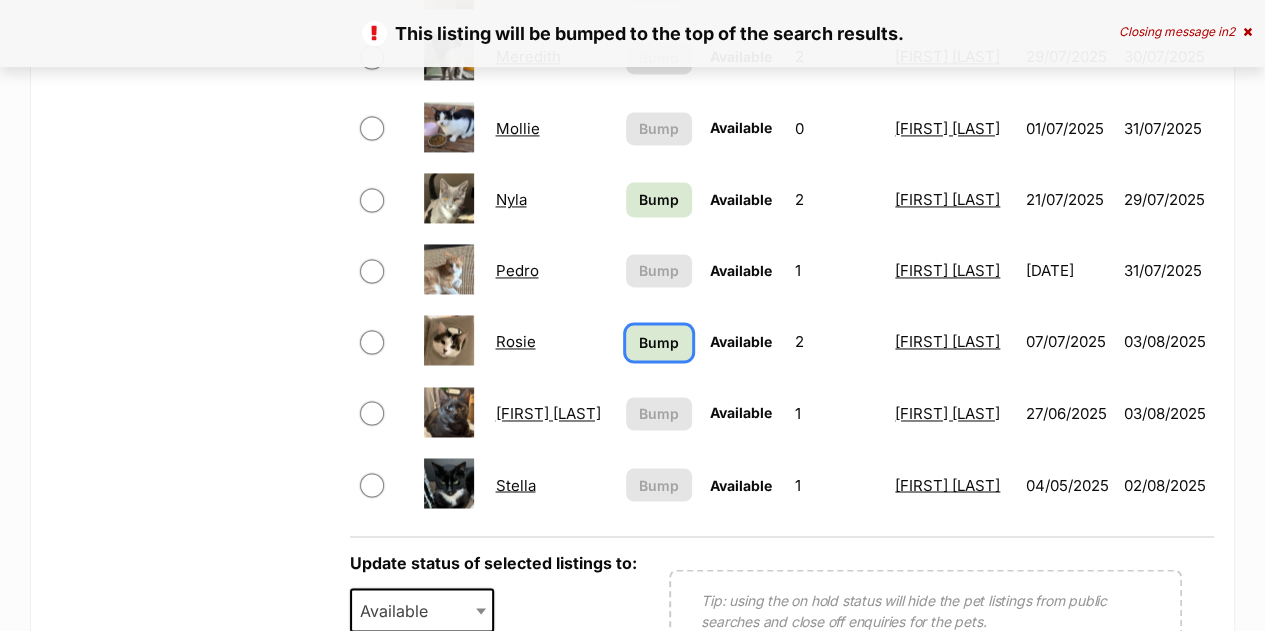 click on "Bump" at bounding box center (659, 342) 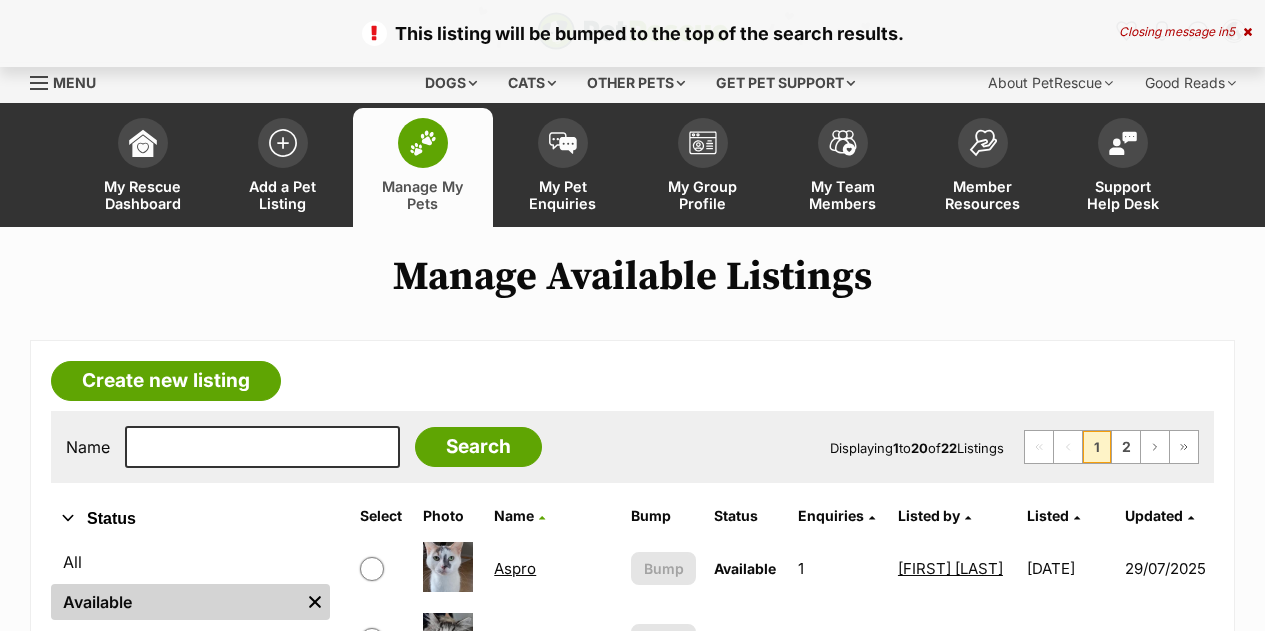 scroll, scrollTop: 0, scrollLeft: 0, axis: both 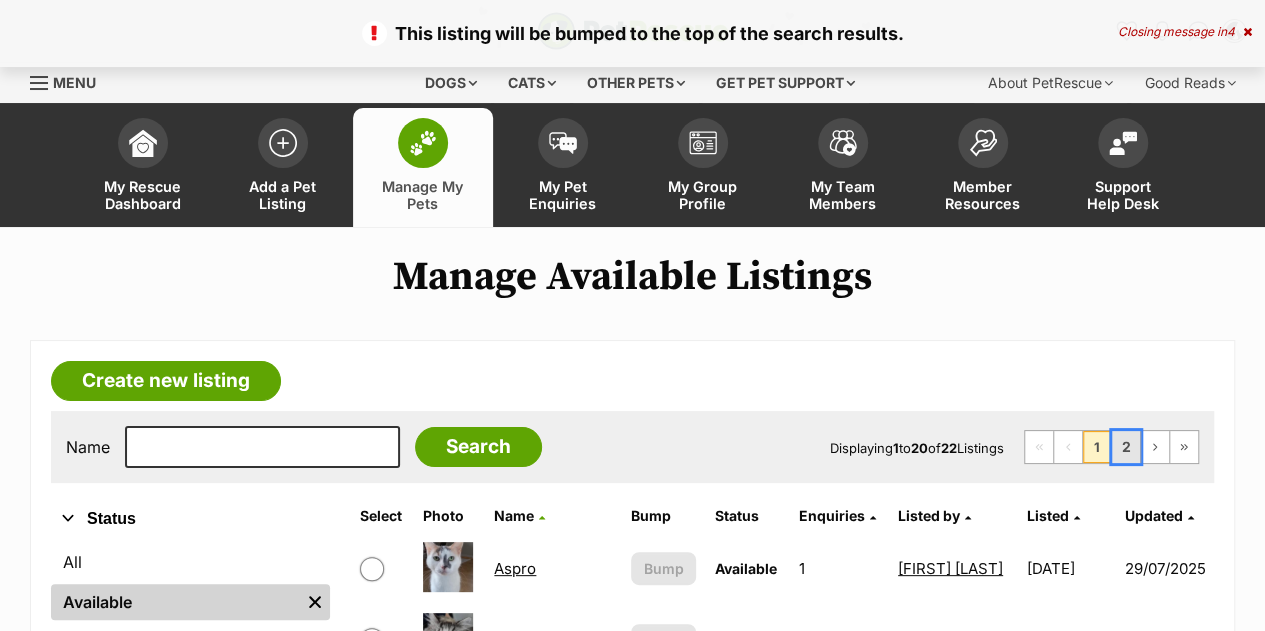 click on "2" at bounding box center (1126, 447) 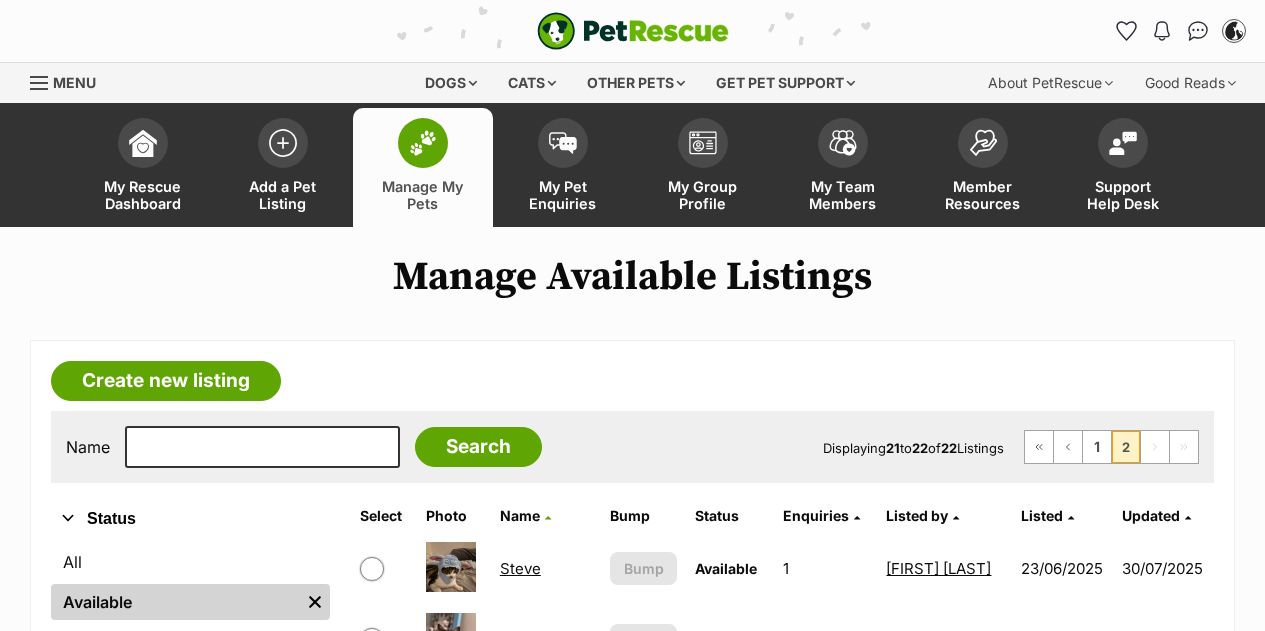 scroll, scrollTop: 123, scrollLeft: 0, axis: vertical 